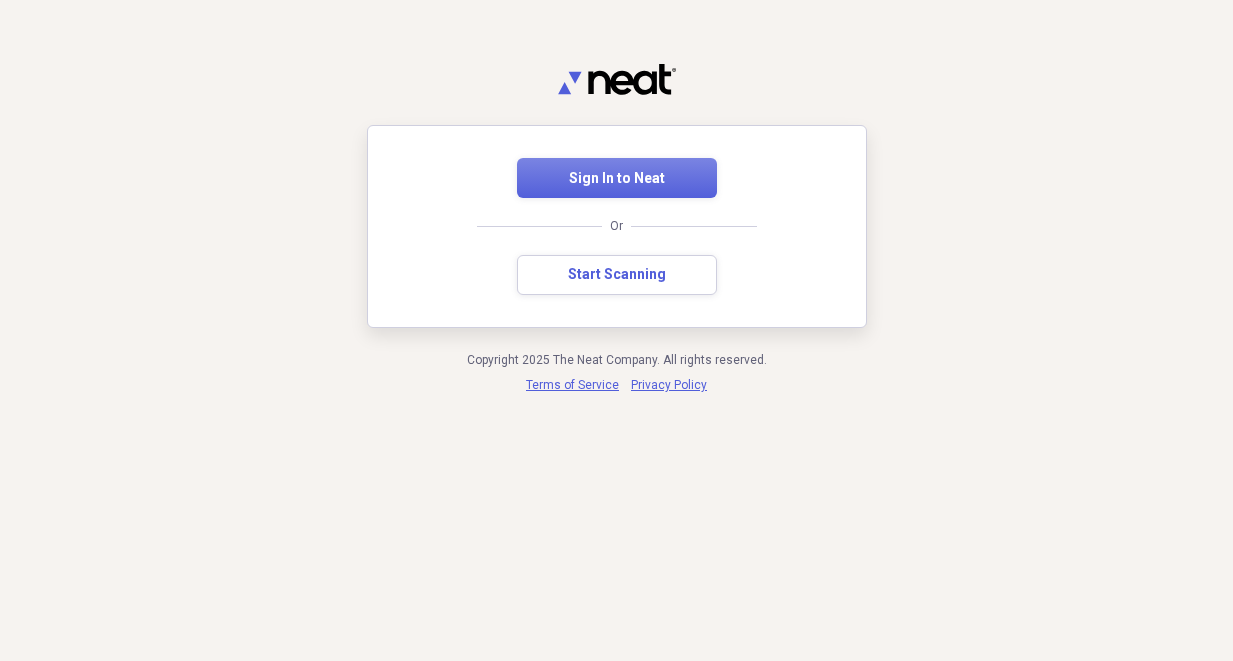 scroll, scrollTop: 0, scrollLeft: 0, axis: both 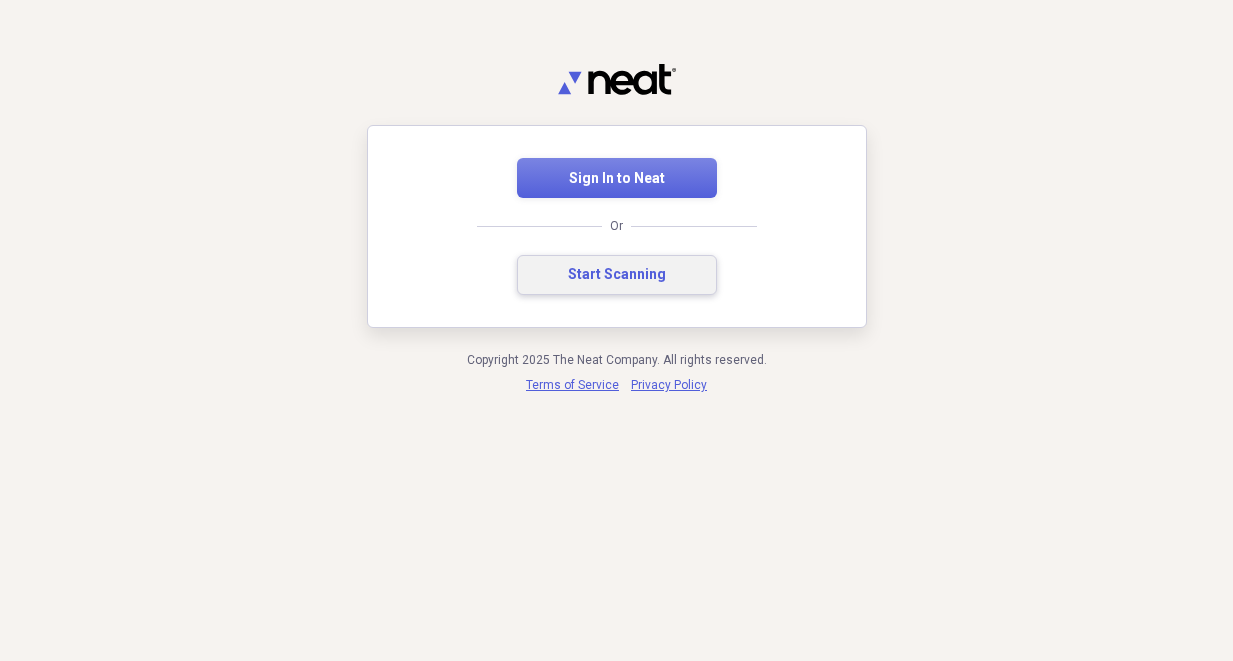 click on "Start Scanning" at bounding box center [617, 275] 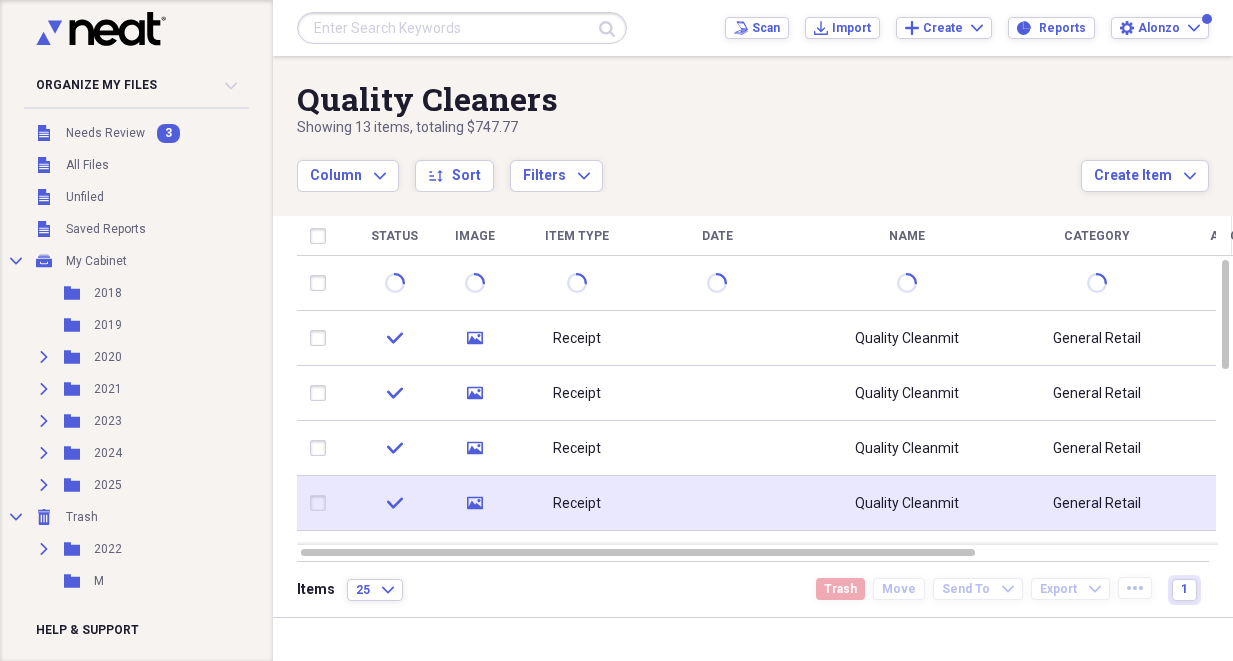 click on "check" at bounding box center (394, 503) 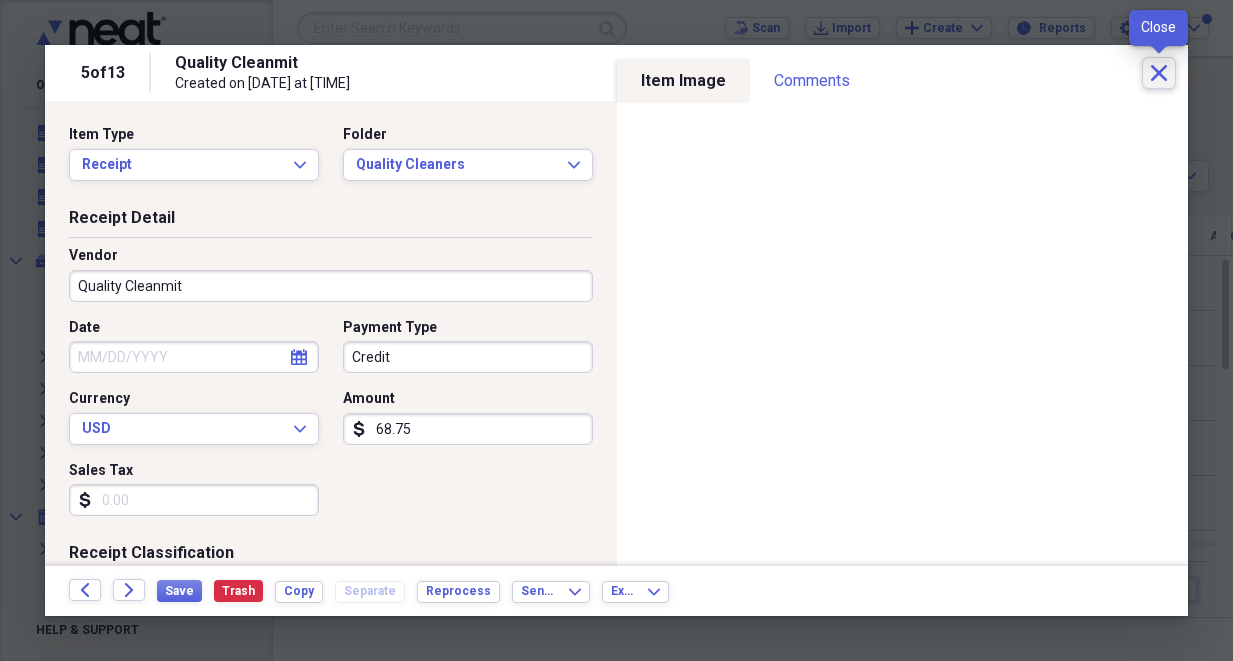 click on "Close" 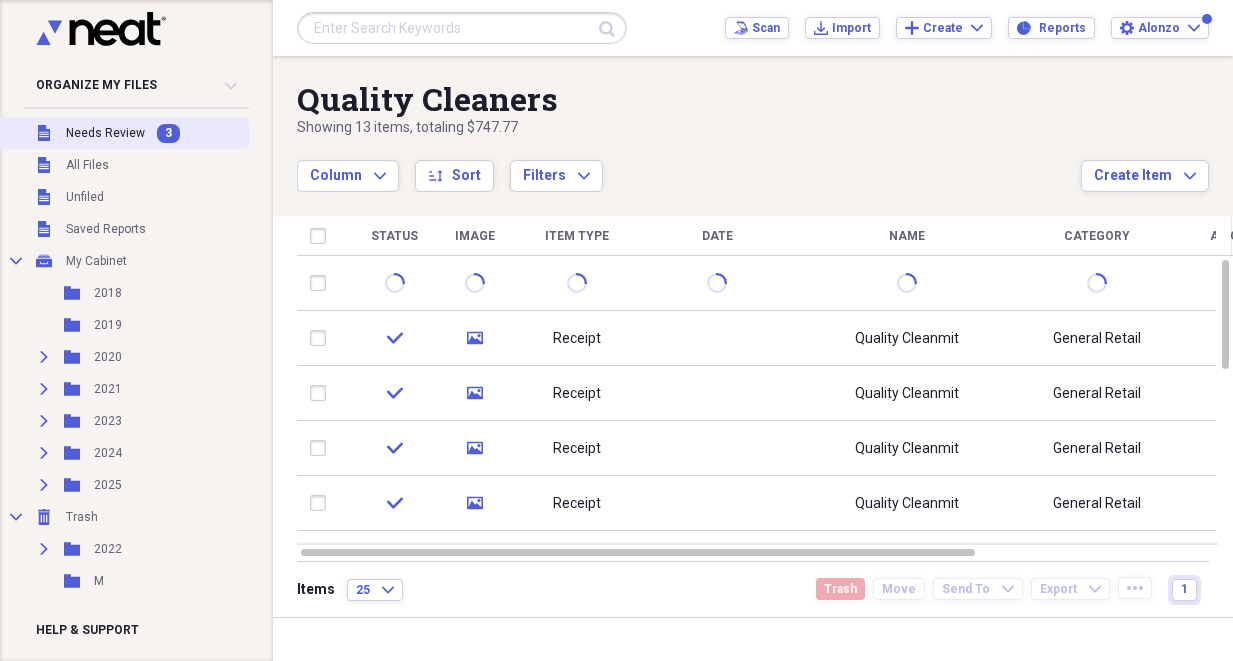 click on "Needs Review" at bounding box center [105, 133] 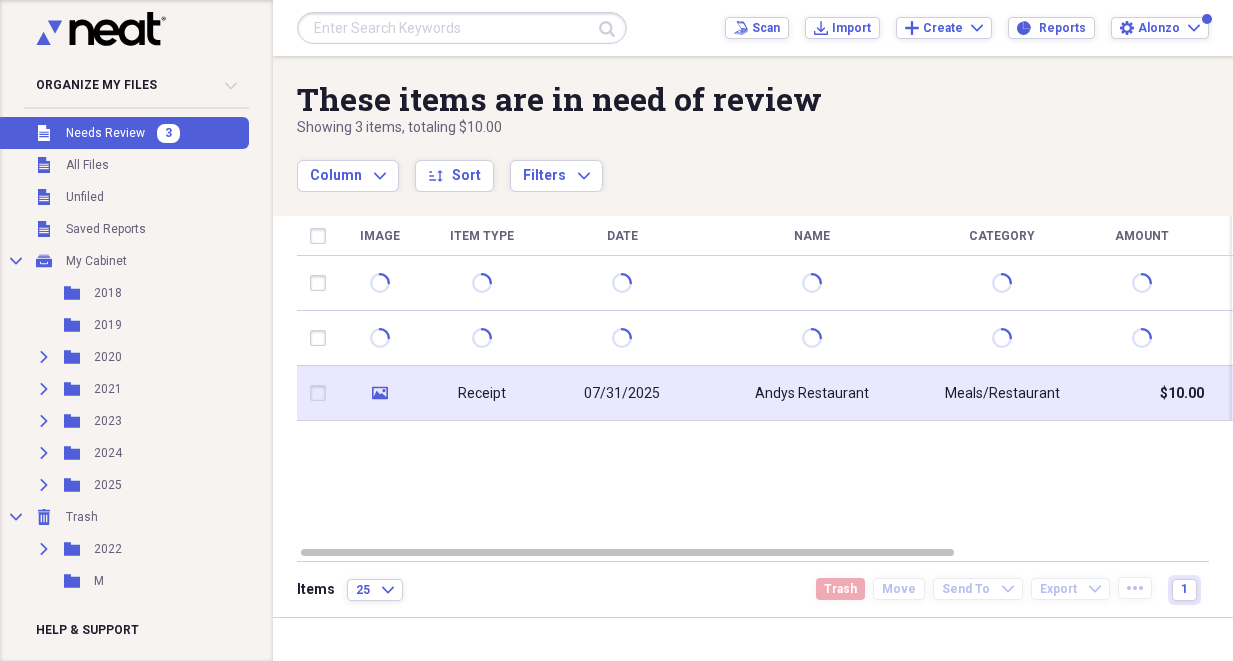 click on "Receipt" at bounding box center [482, 393] 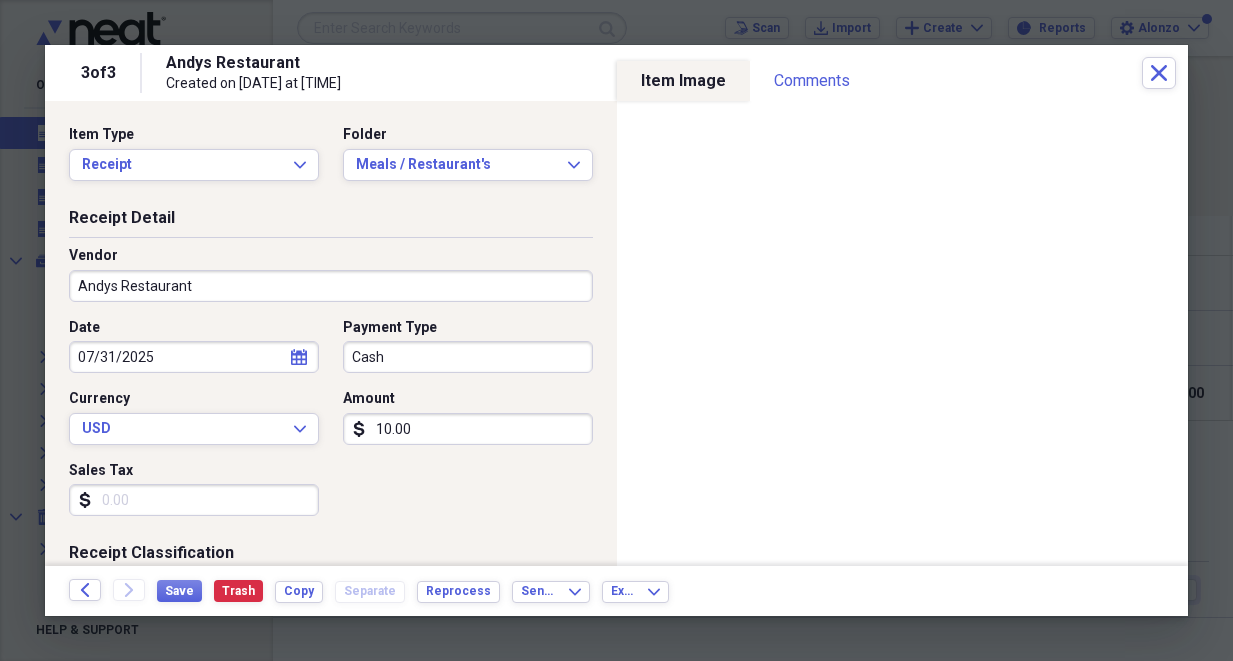 click on "Andys Restaurant" at bounding box center (331, 286) 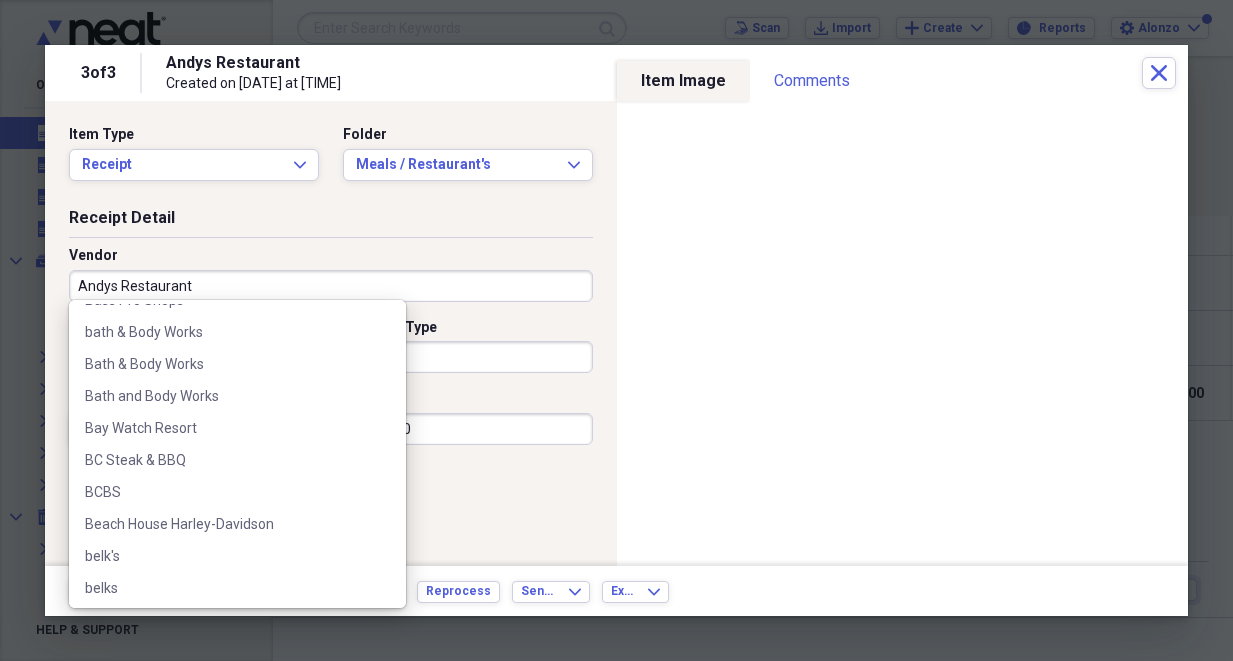 scroll, scrollTop: 826, scrollLeft: 0, axis: vertical 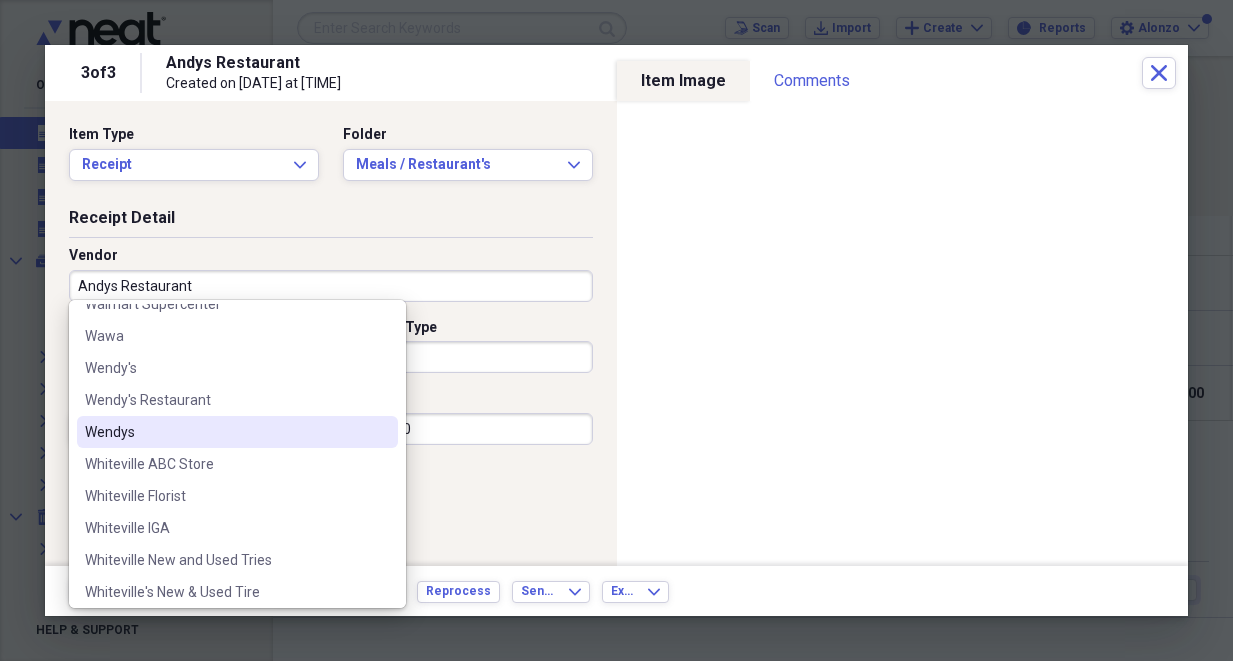 click on "Wendys" at bounding box center (225, 432) 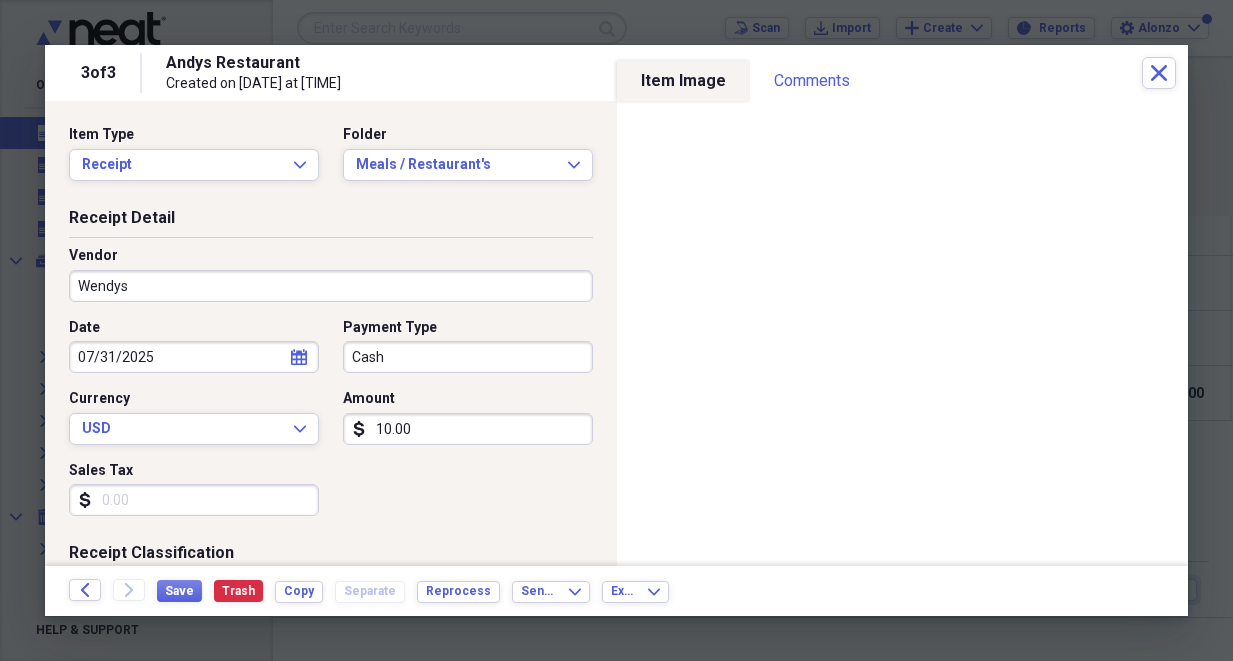 type on "Wendys" 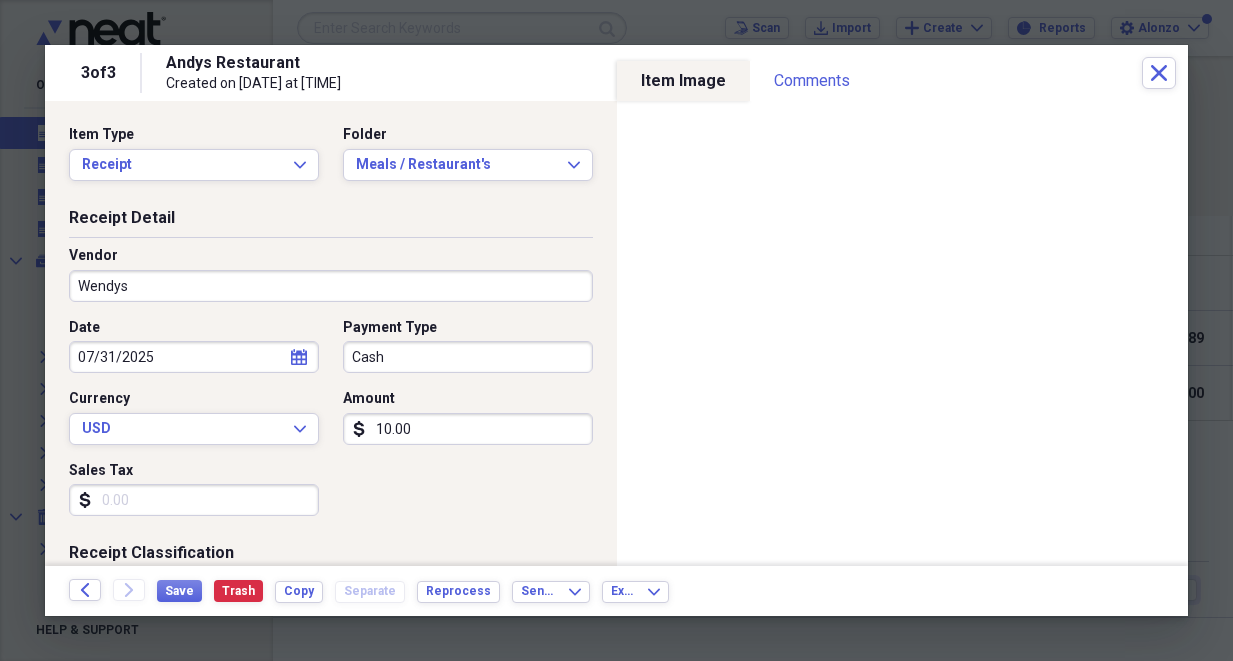 click on "10.00" at bounding box center [468, 429] 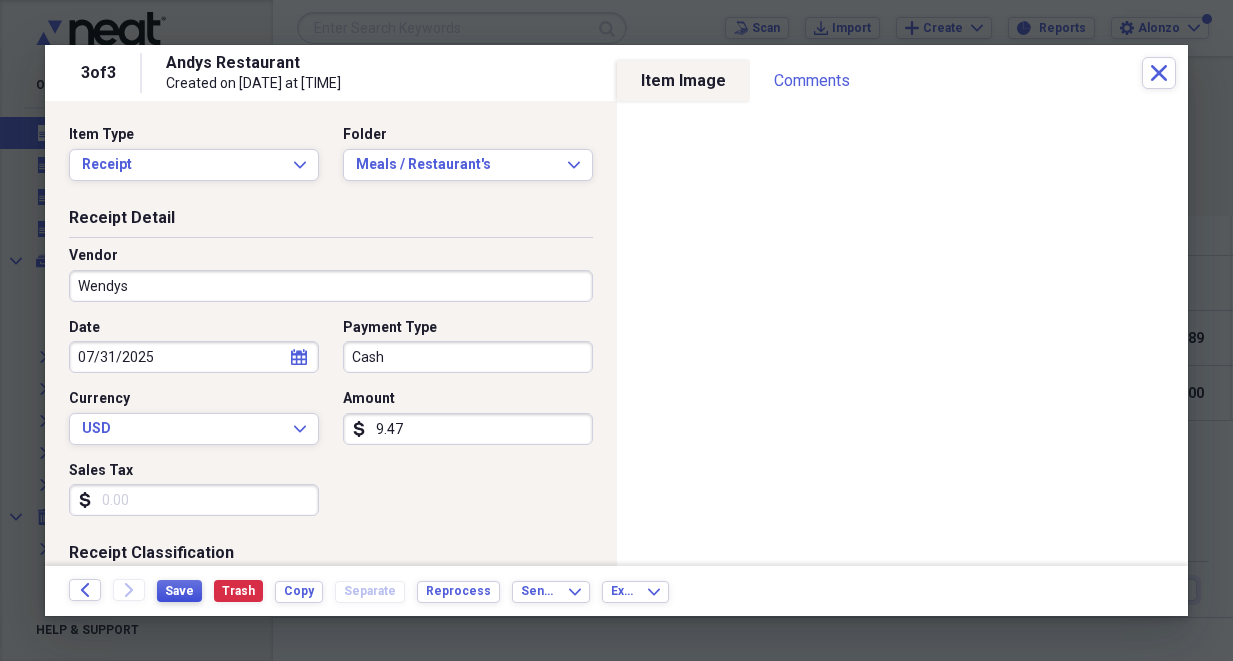 type on "9.47" 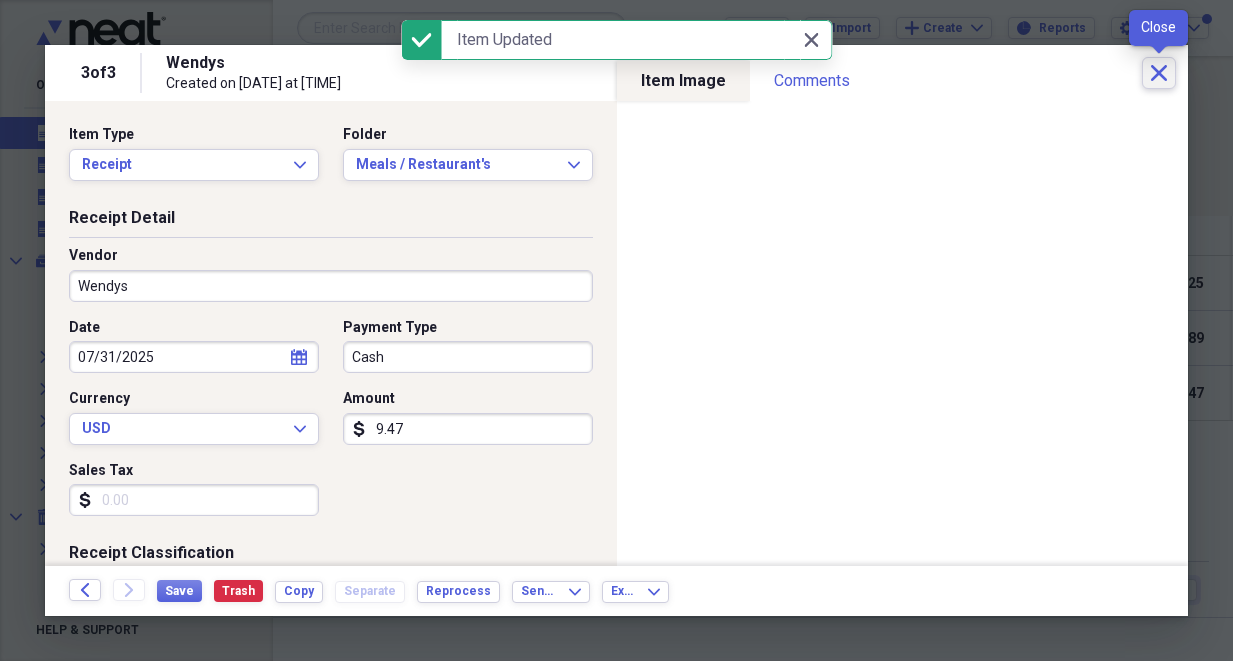 click 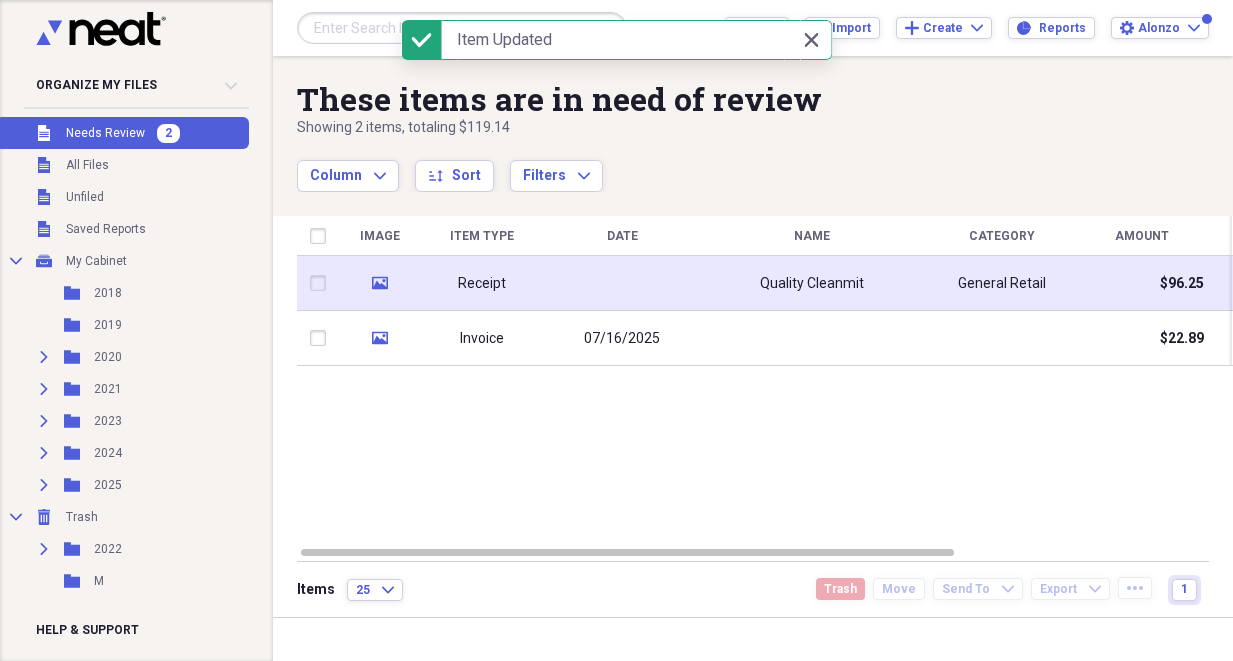 click on "Receipt" at bounding box center (482, 283) 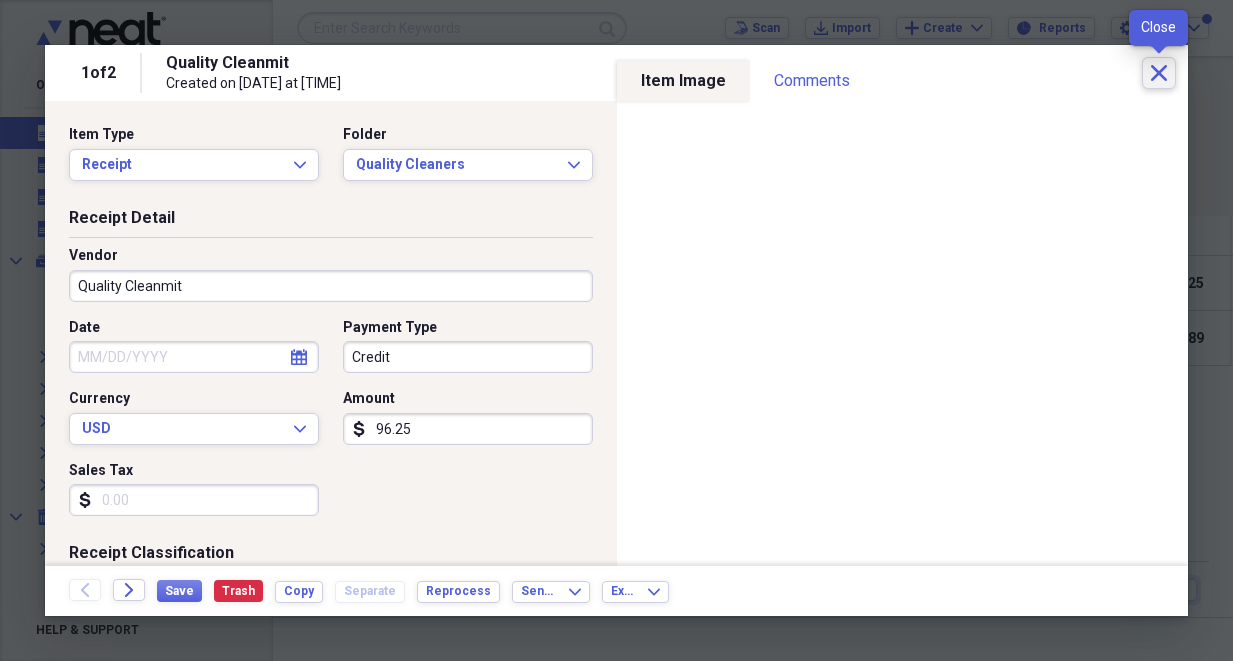 click on "Close" 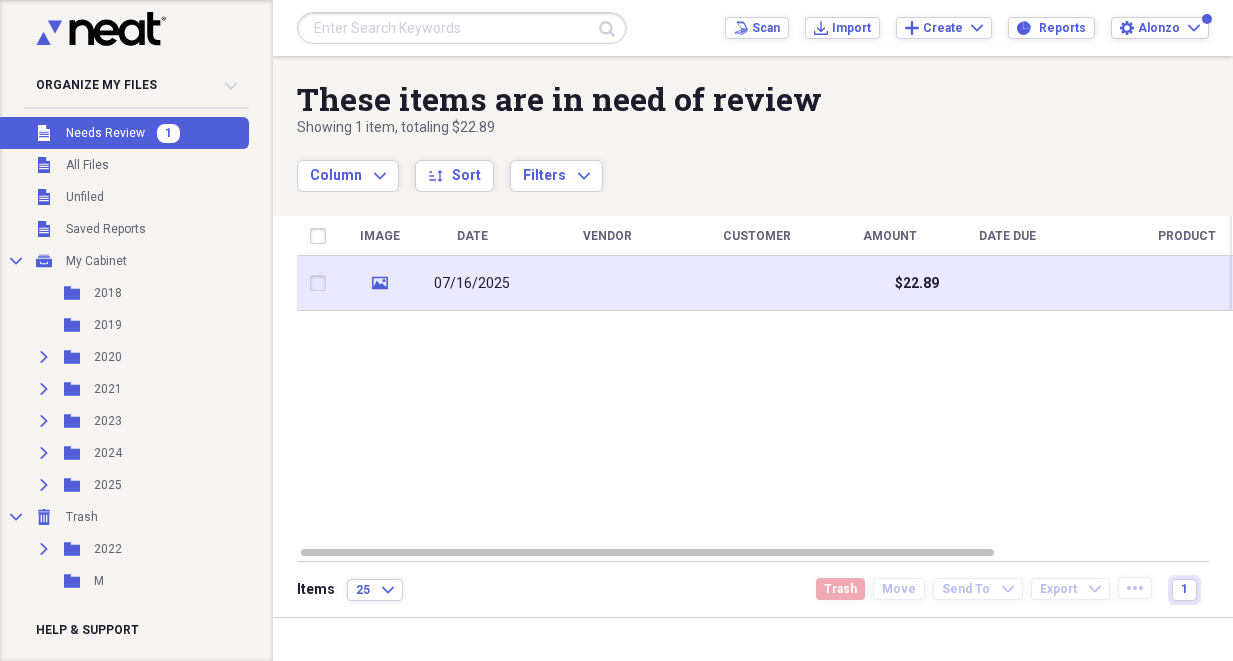 click on "07/16/2025" at bounding box center [472, 283] 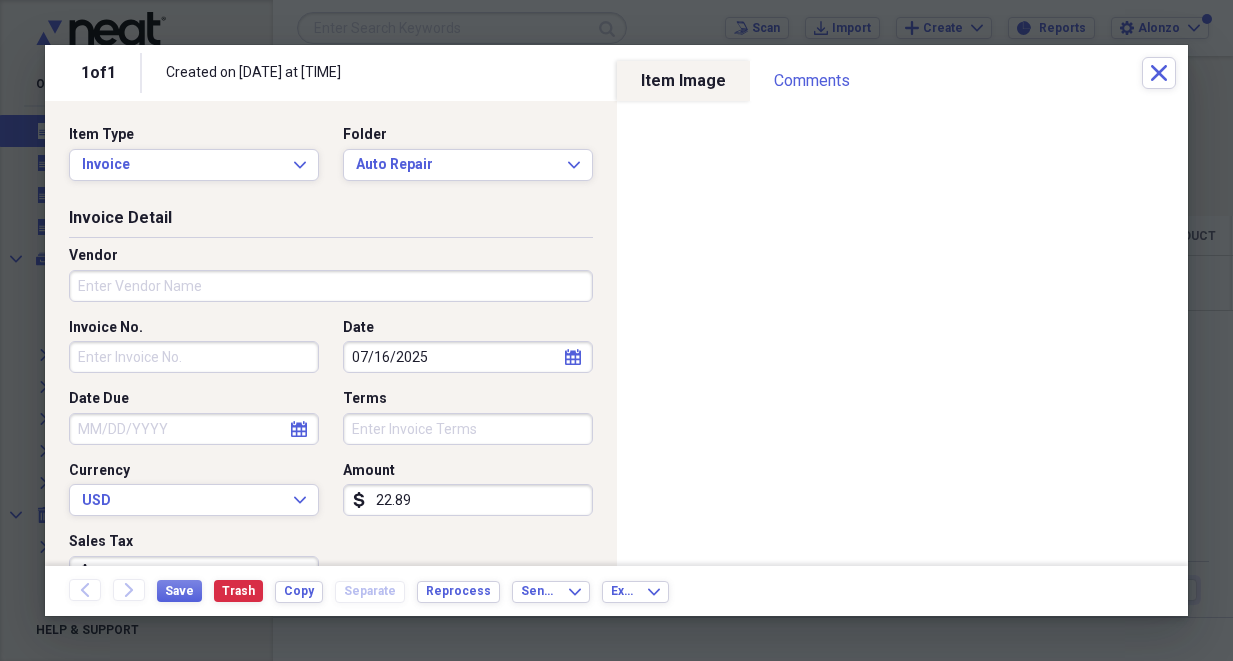 click on "Vendor" at bounding box center [331, 286] 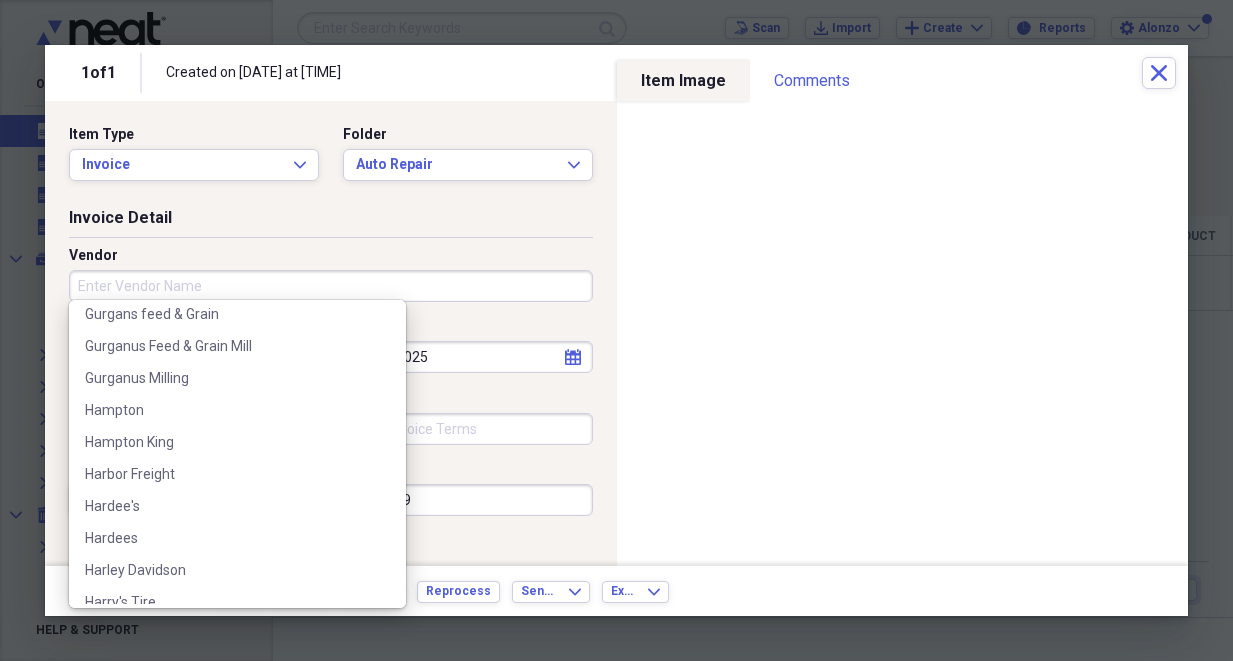 scroll, scrollTop: 6385, scrollLeft: 0, axis: vertical 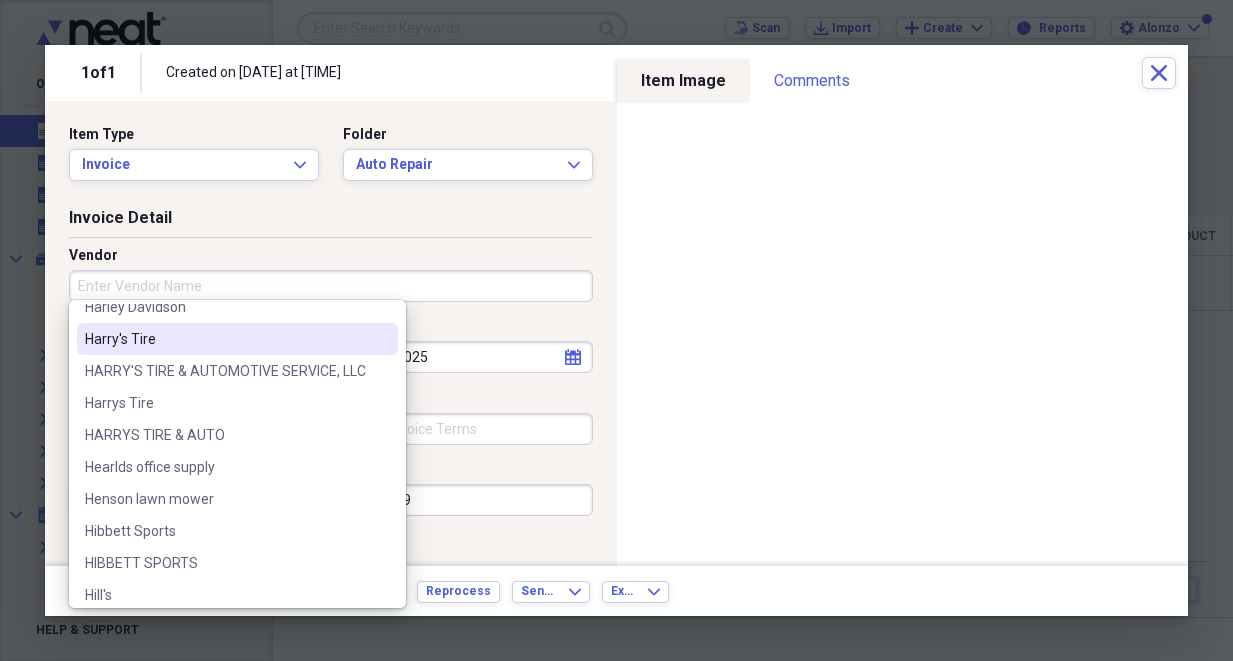 click on "Harry's Tire" at bounding box center [225, 339] 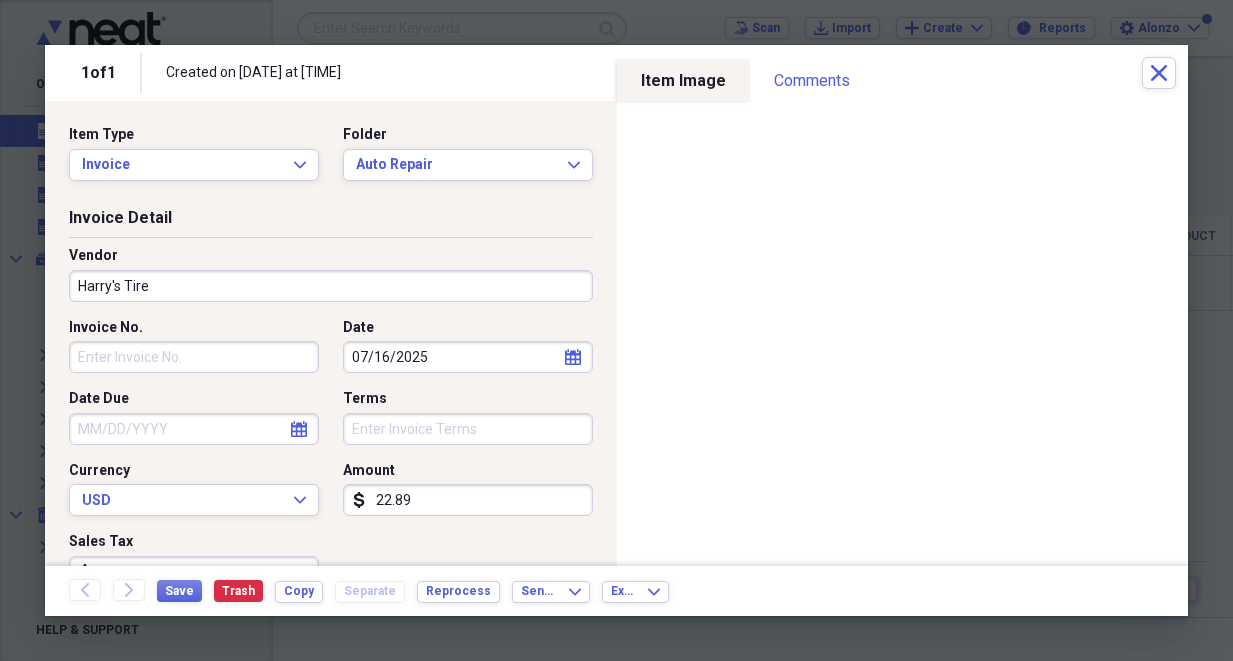 type on "Fuel/Auto" 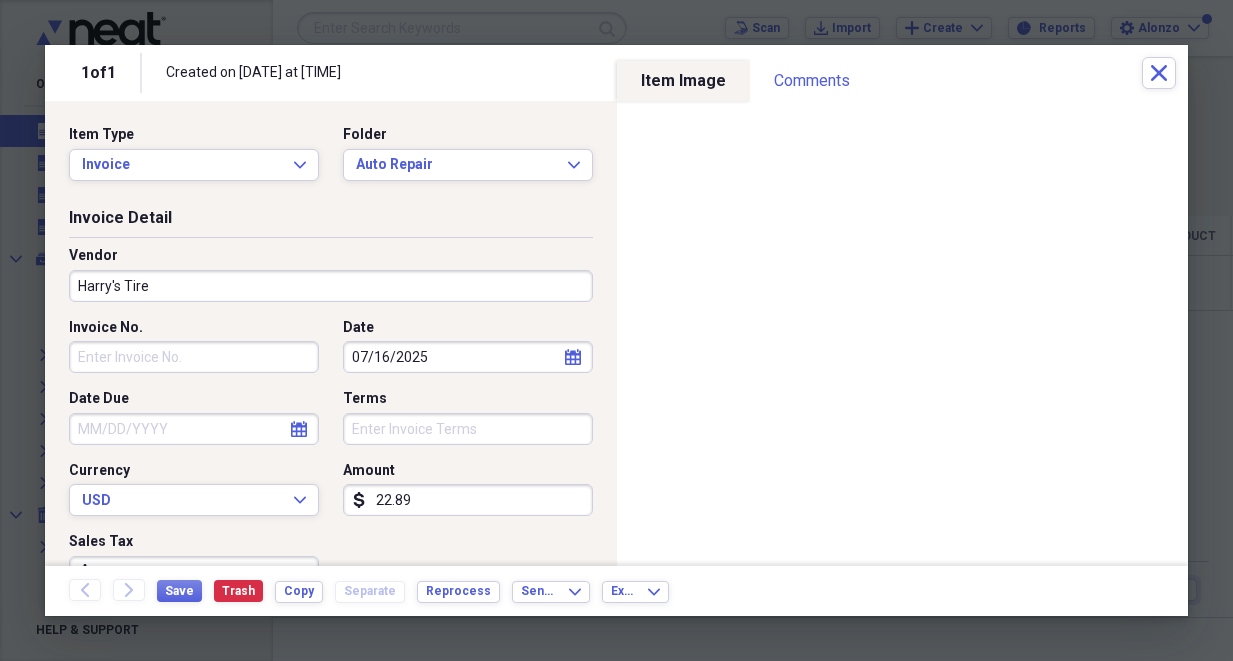 click on "22.89" at bounding box center (468, 500) 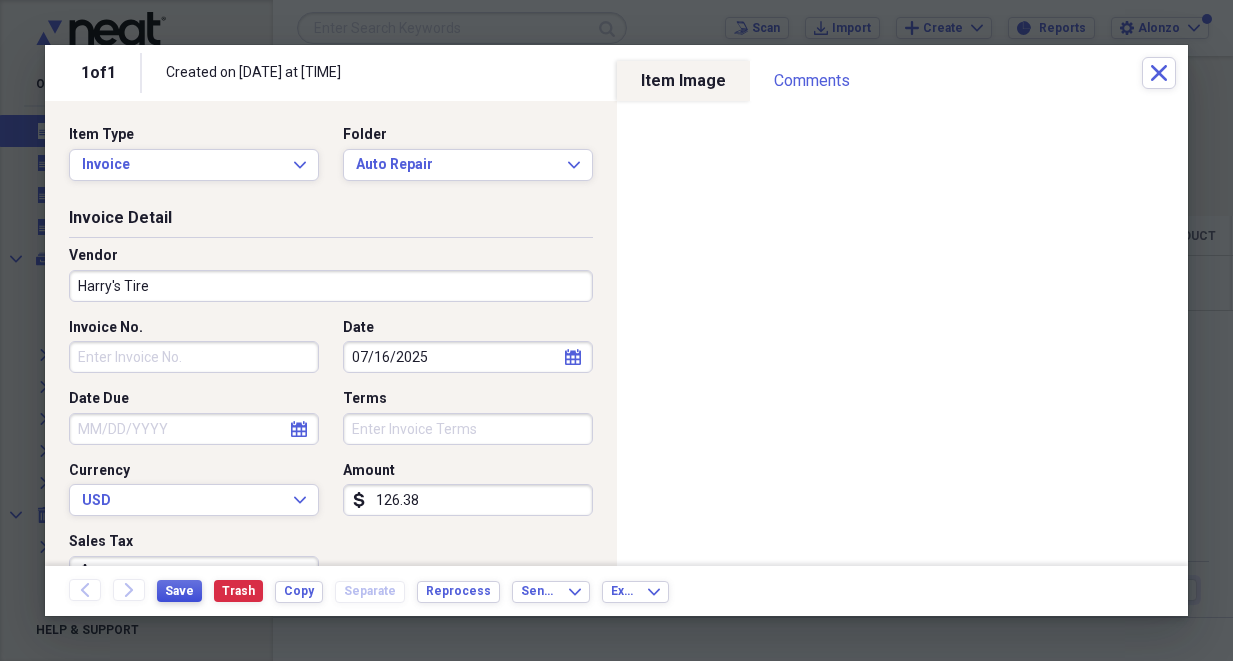type on "126.38" 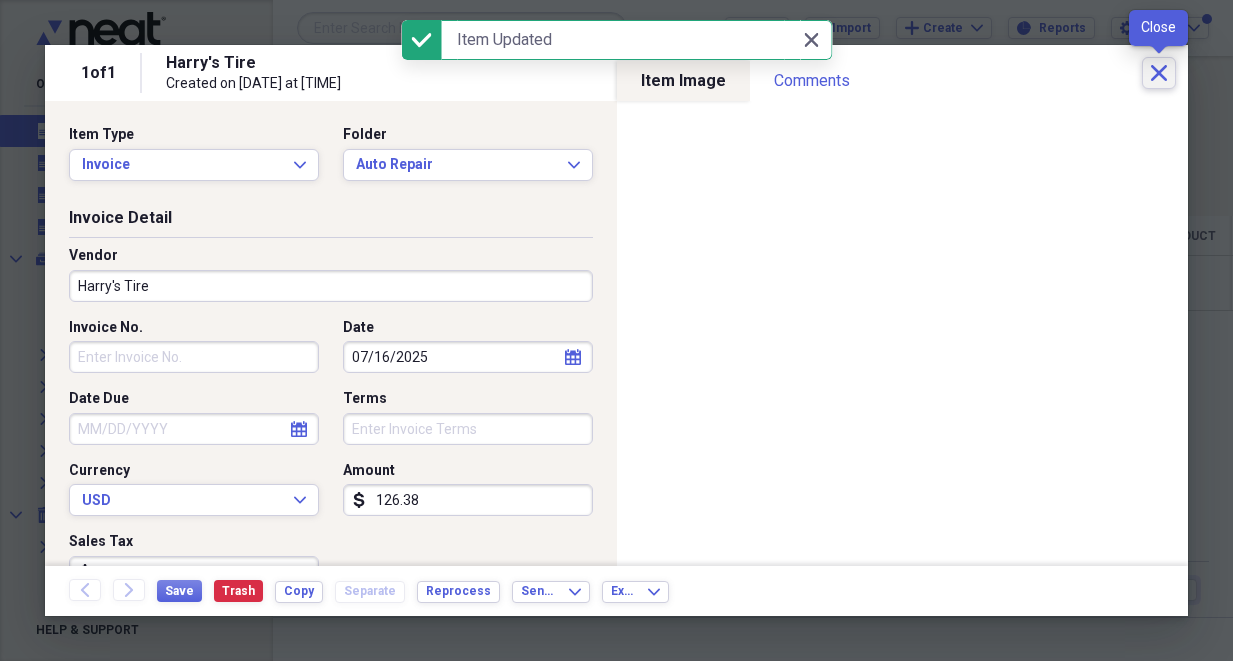 click on "Close" 